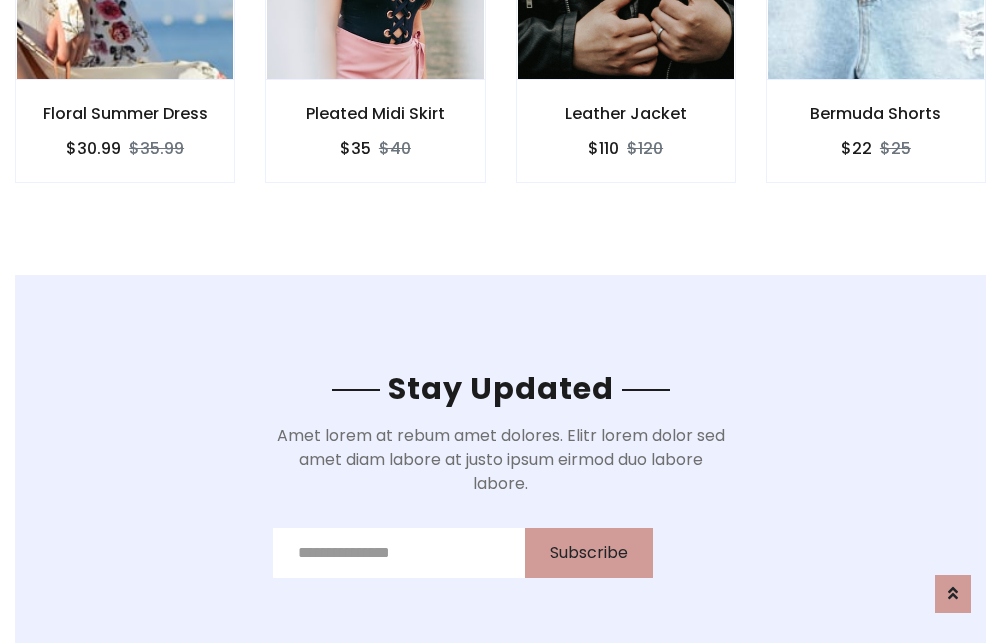 scroll, scrollTop: 3012, scrollLeft: 0, axis: vertical 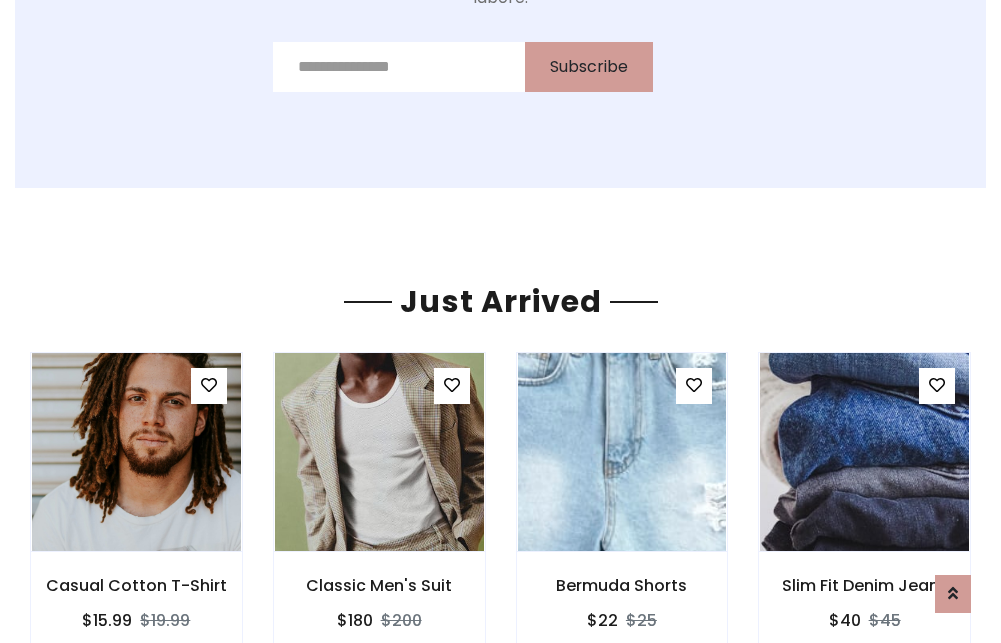 click on "Leather Jacket
$110
$120" at bounding box center (626, -441) 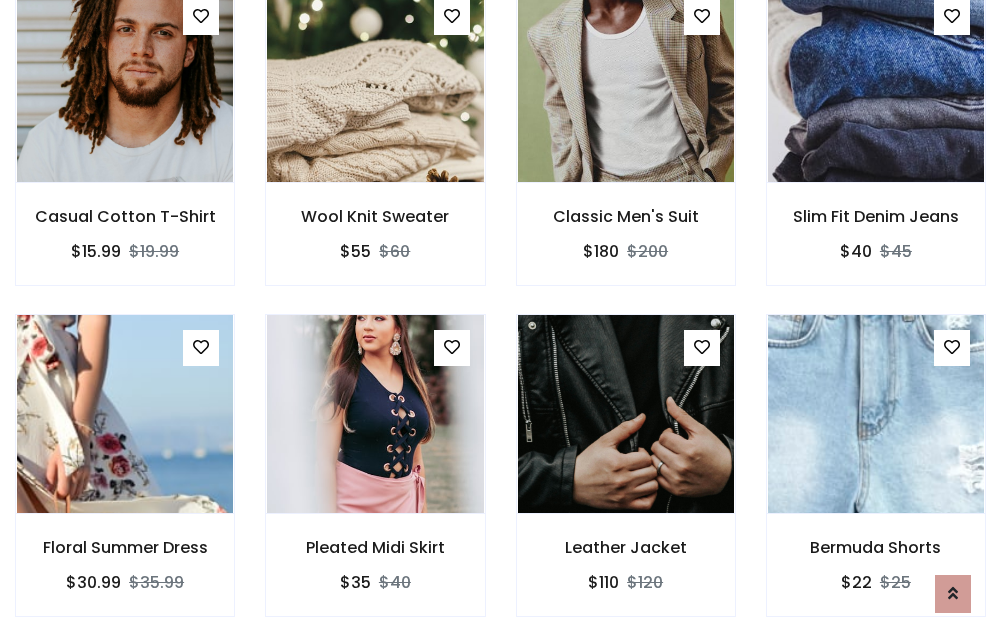 click on "Leather Jacket
$110
$120" at bounding box center [626, 479] 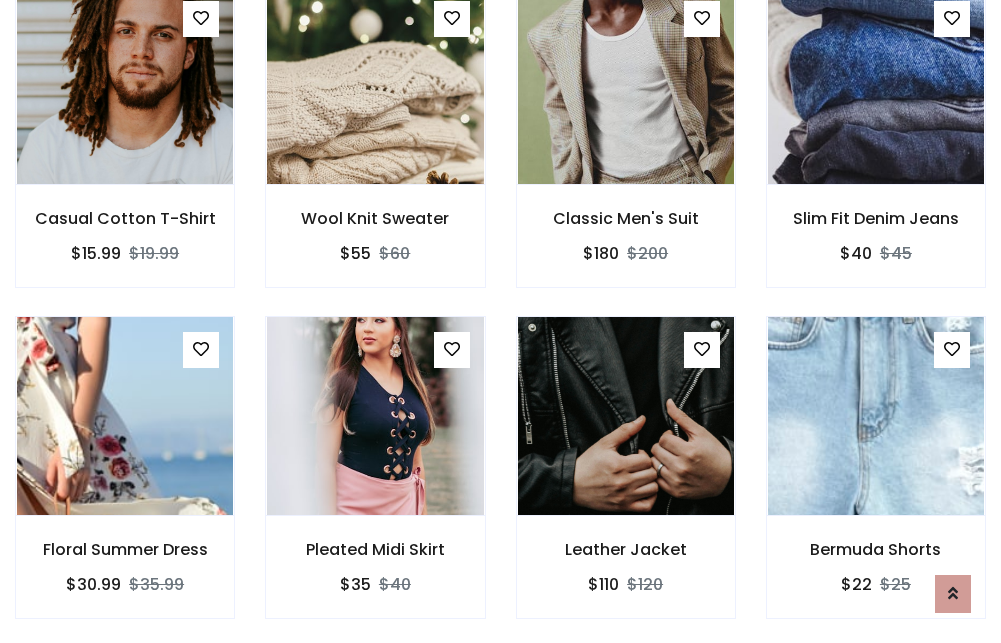 click on "Leather Jacket
$110
$120" at bounding box center [626, 481] 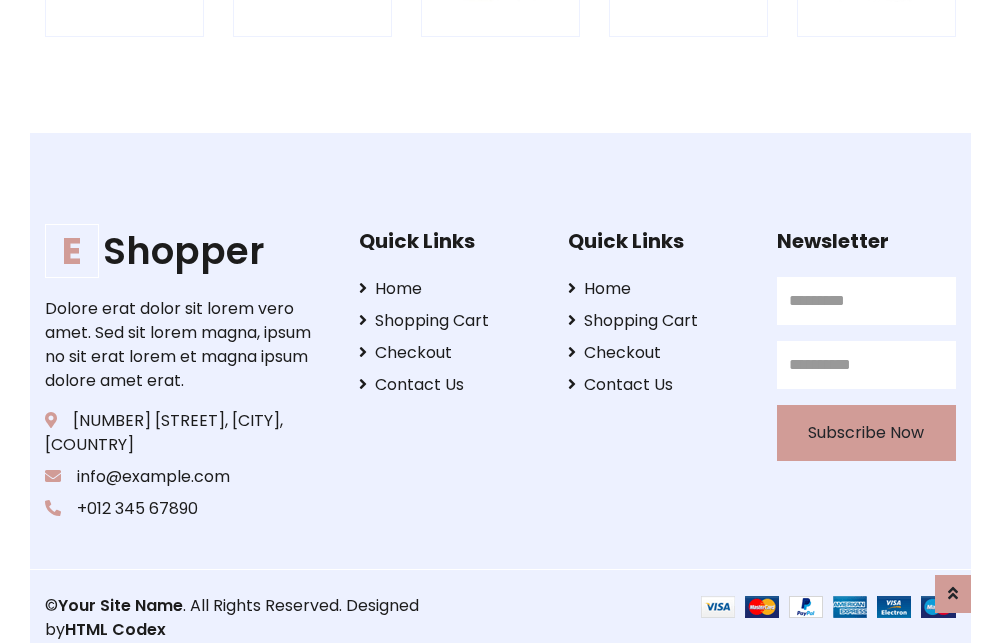 scroll, scrollTop: 3807, scrollLeft: 0, axis: vertical 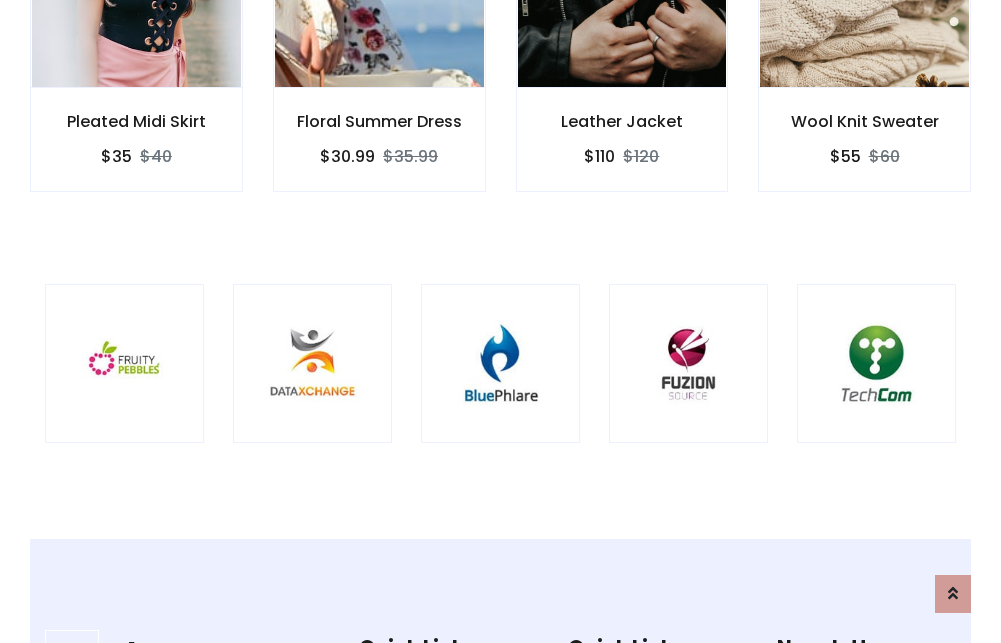click at bounding box center (500, 363) 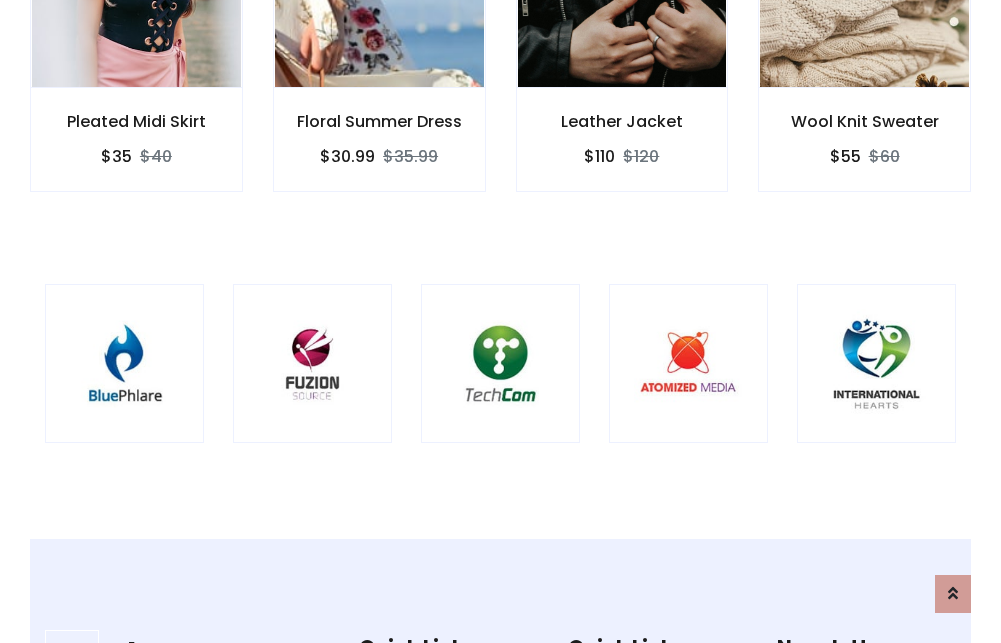 click at bounding box center (500, 363) 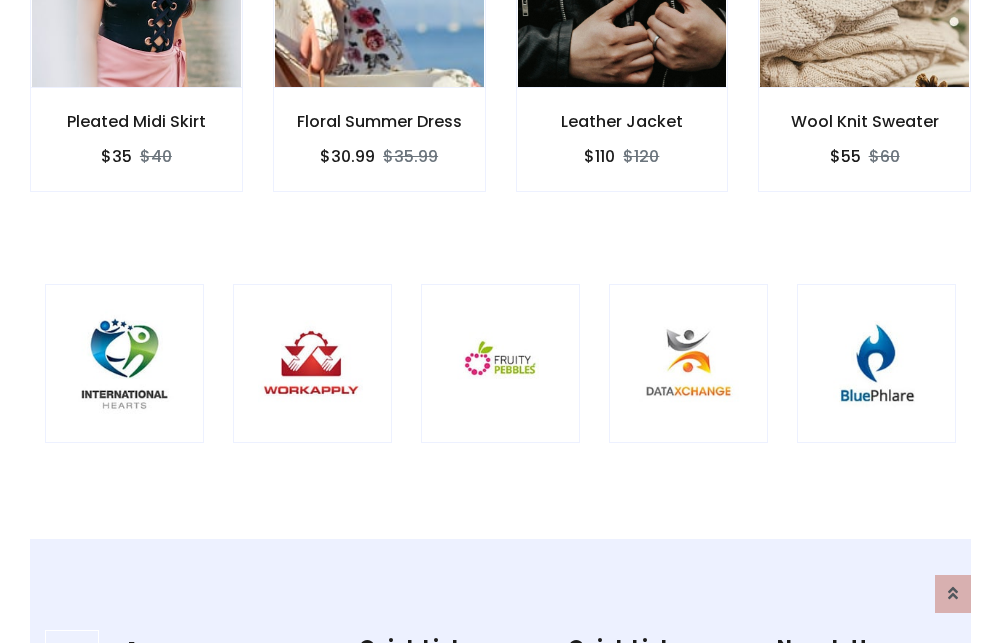 scroll, scrollTop: 0, scrollLeft: 0, axis: both 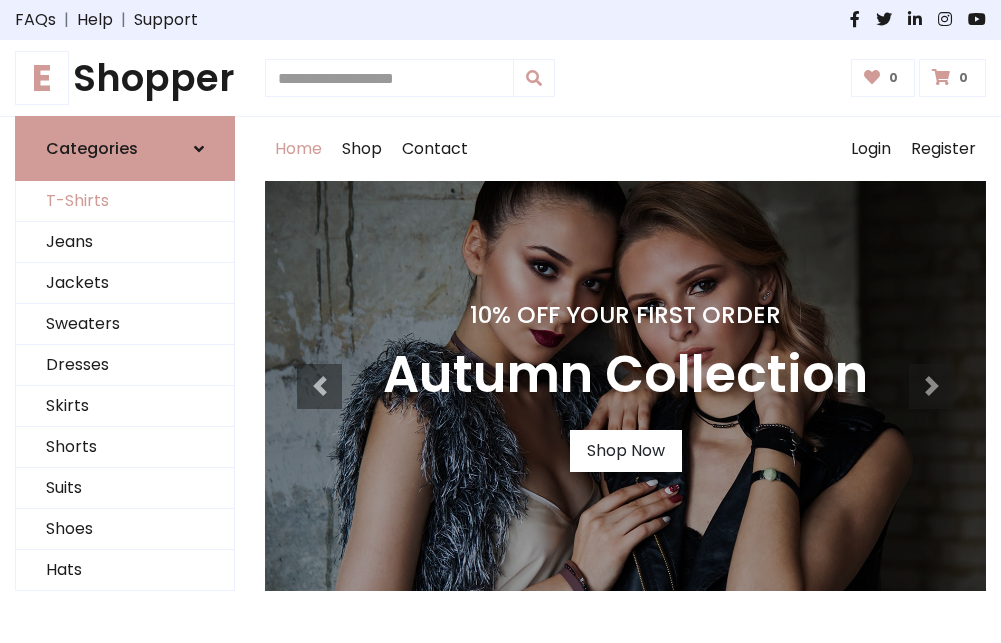 click on "T-Shirts" at bounding box center [125, 201] 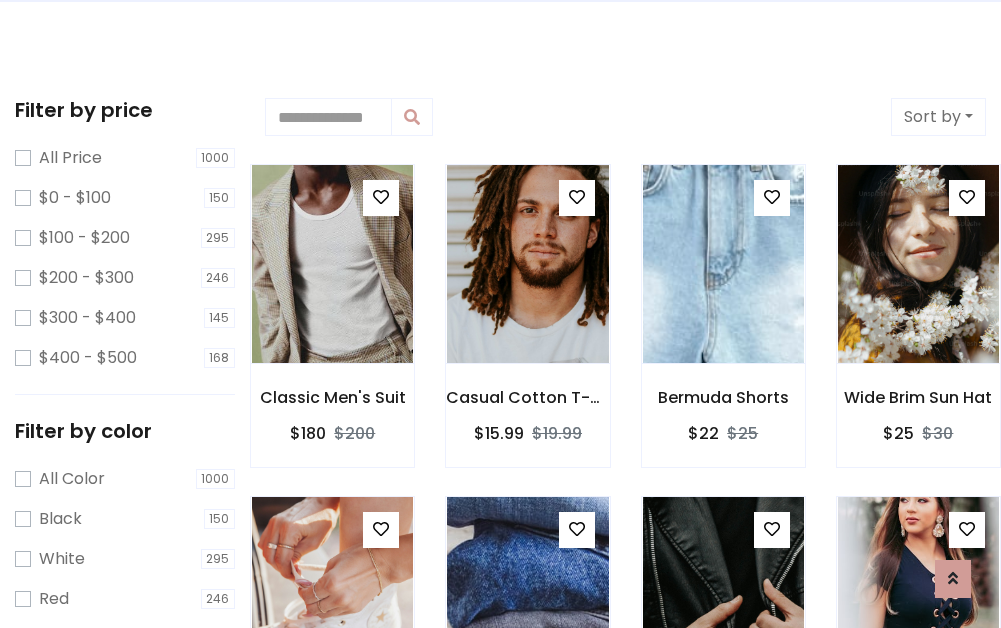 scroll, scrollTop: 0, scrollLeft: 0, axis: both 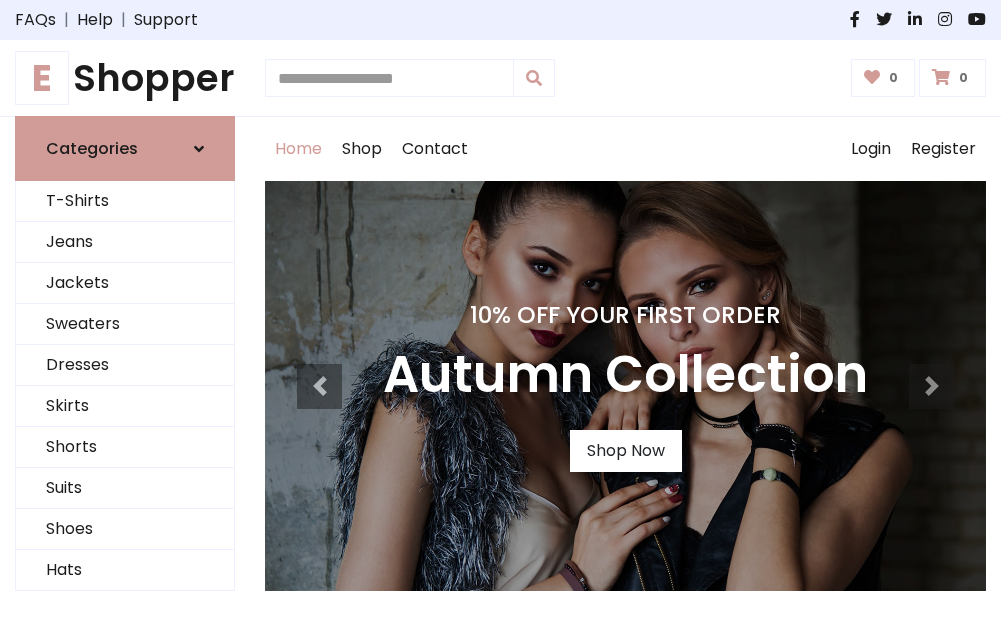 click on "E Shopper" at bounding box center [125, 78] 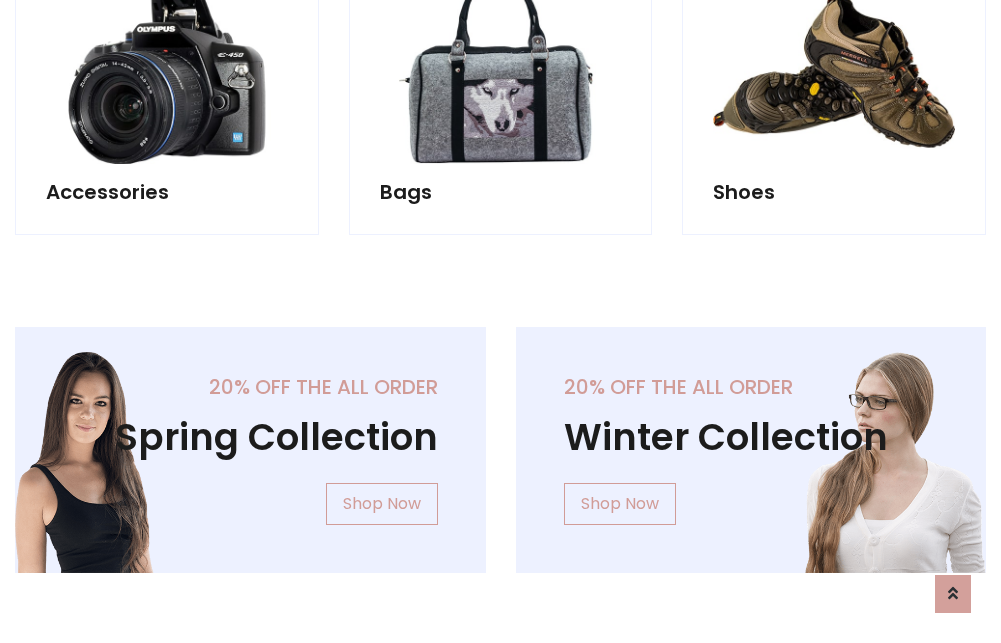 scroll, scrollTop: 1943, scrollLeft: 0, axis: vertical 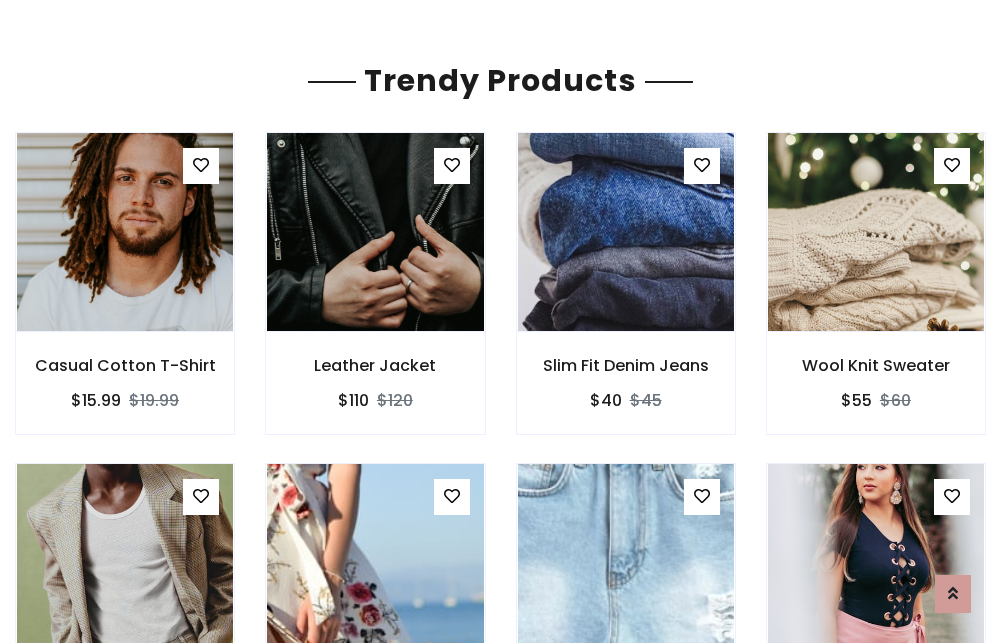 click on "Shop" at bounding box center [362, -1794] 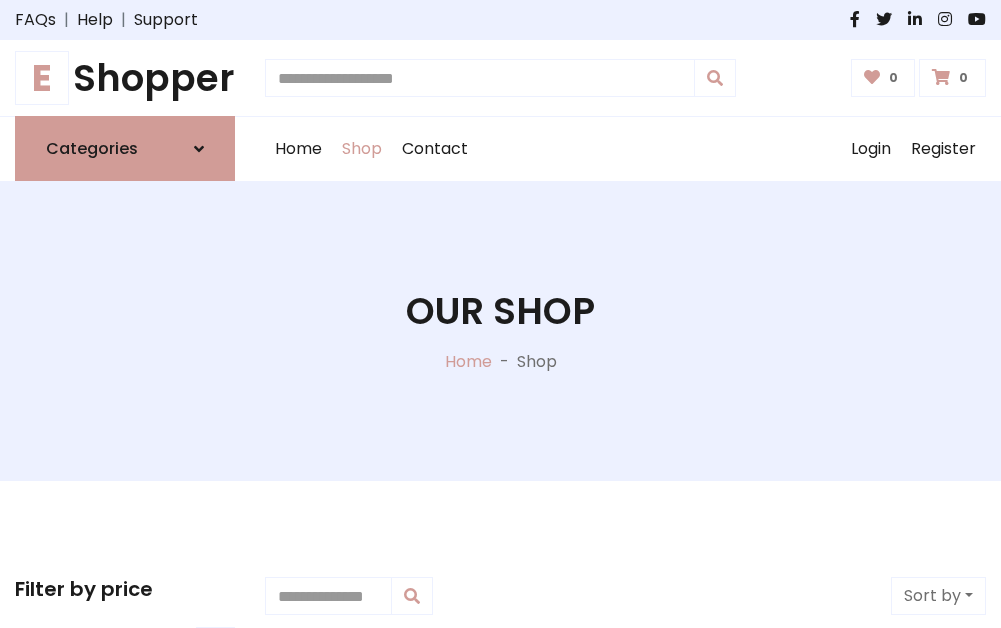 scroll, scrollTop: 0, scrollLeft: 0, axis: both 